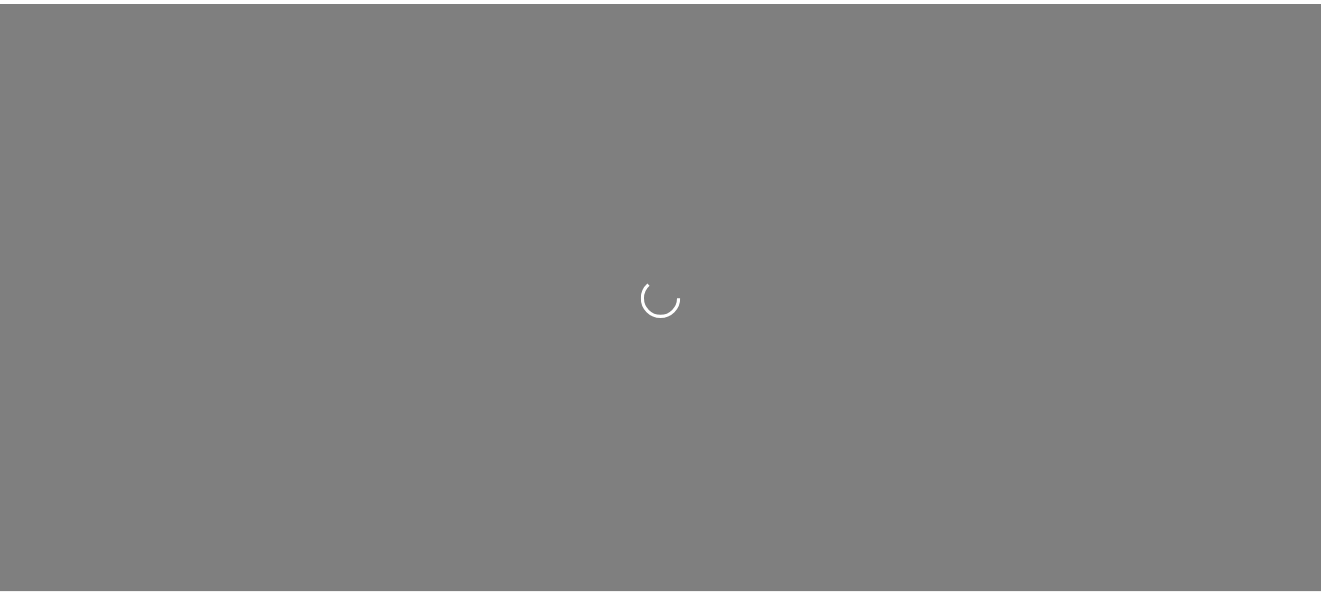 scroll, scrollTop: 0, scrollLeft: 0, axis: both 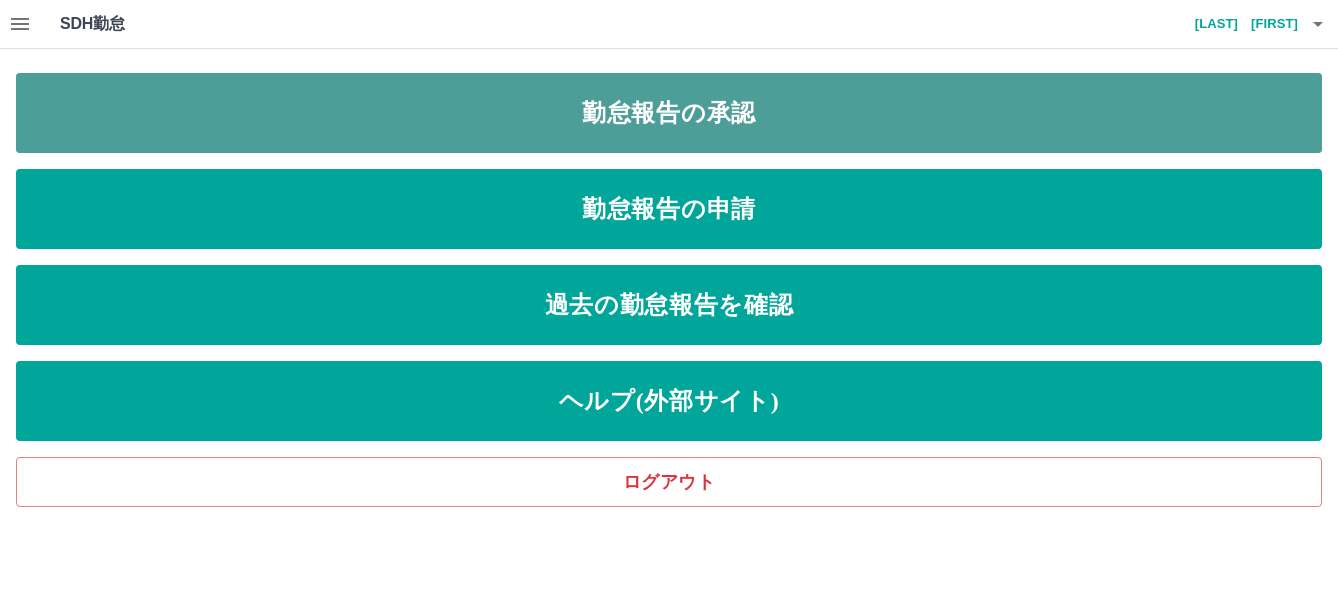 click on "勤怠報告の承認" at bounding box center (669, 113) 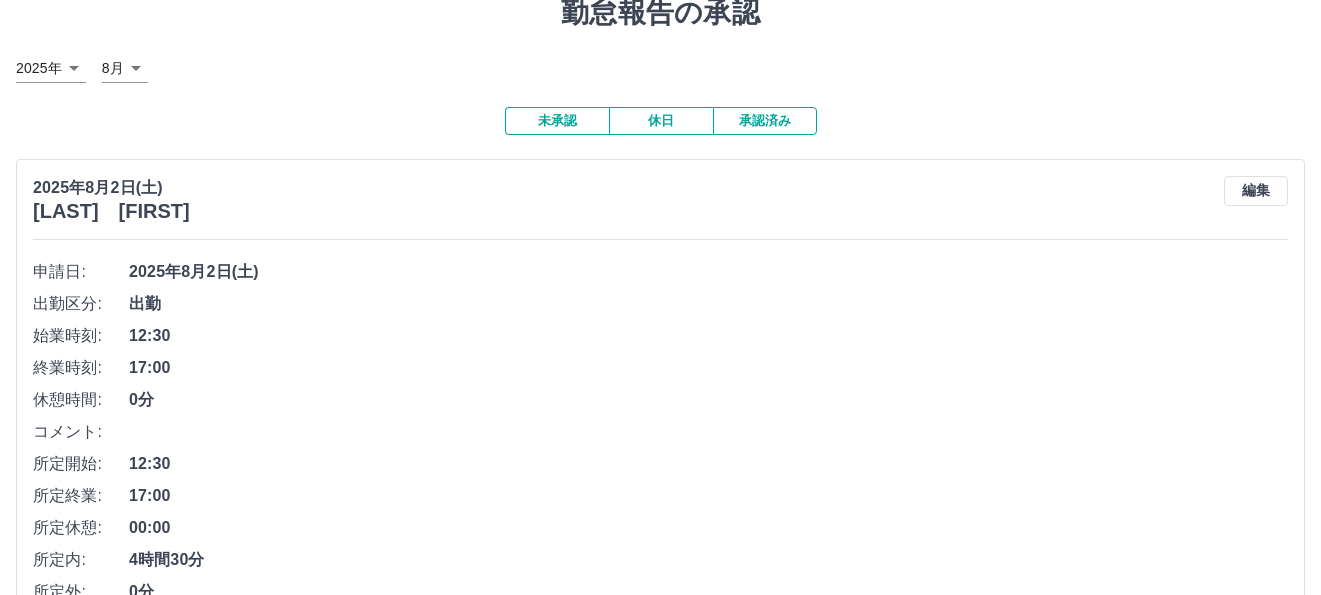 scroll, scrollTop: 300, scrollLeft: 0, axis: vertical 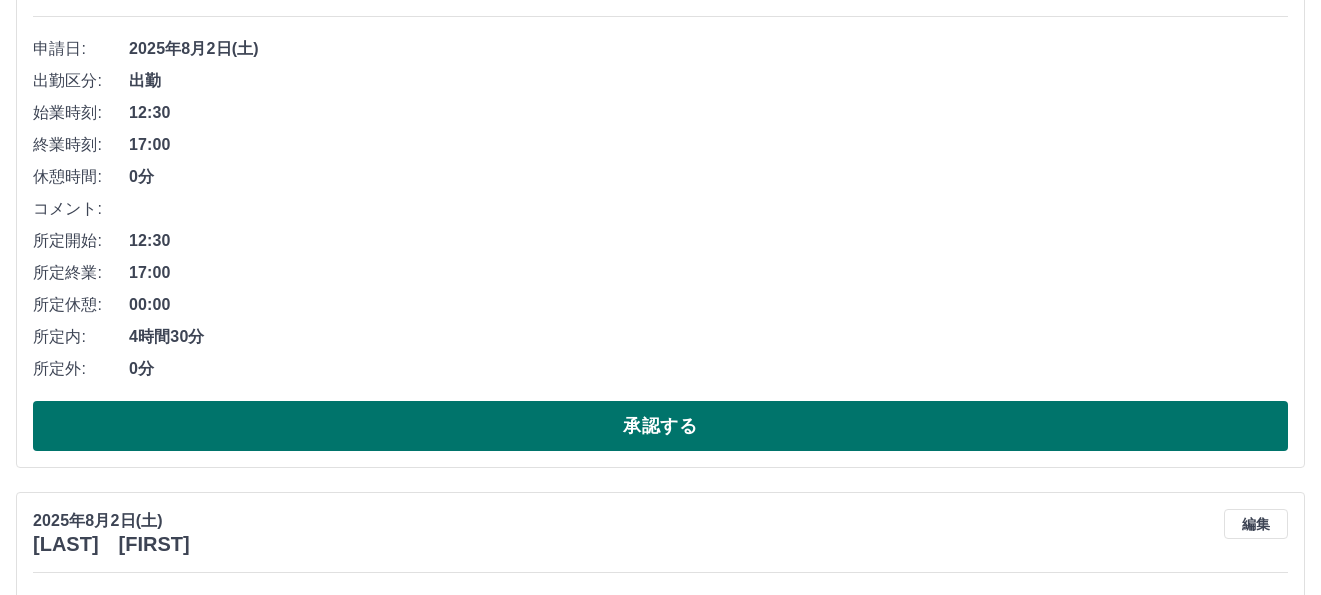 click on "承認する" at bounding box center [660, 426] 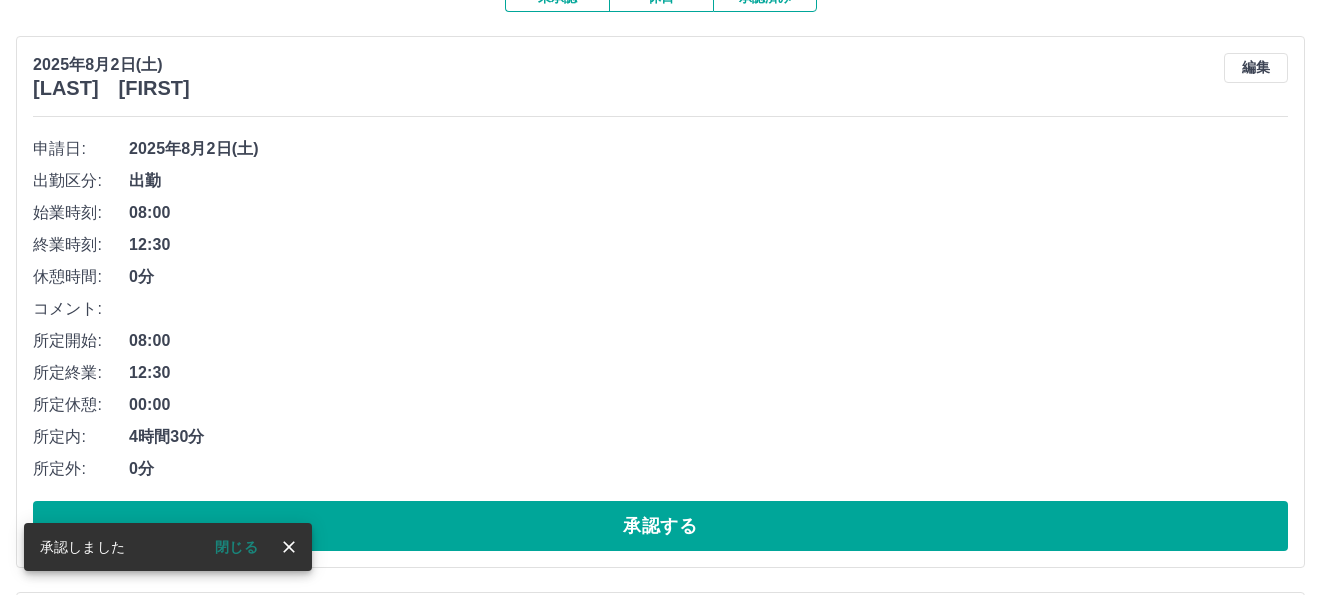 scroll, scrollTop: 300, scrollLeft: 0, axis: vertical 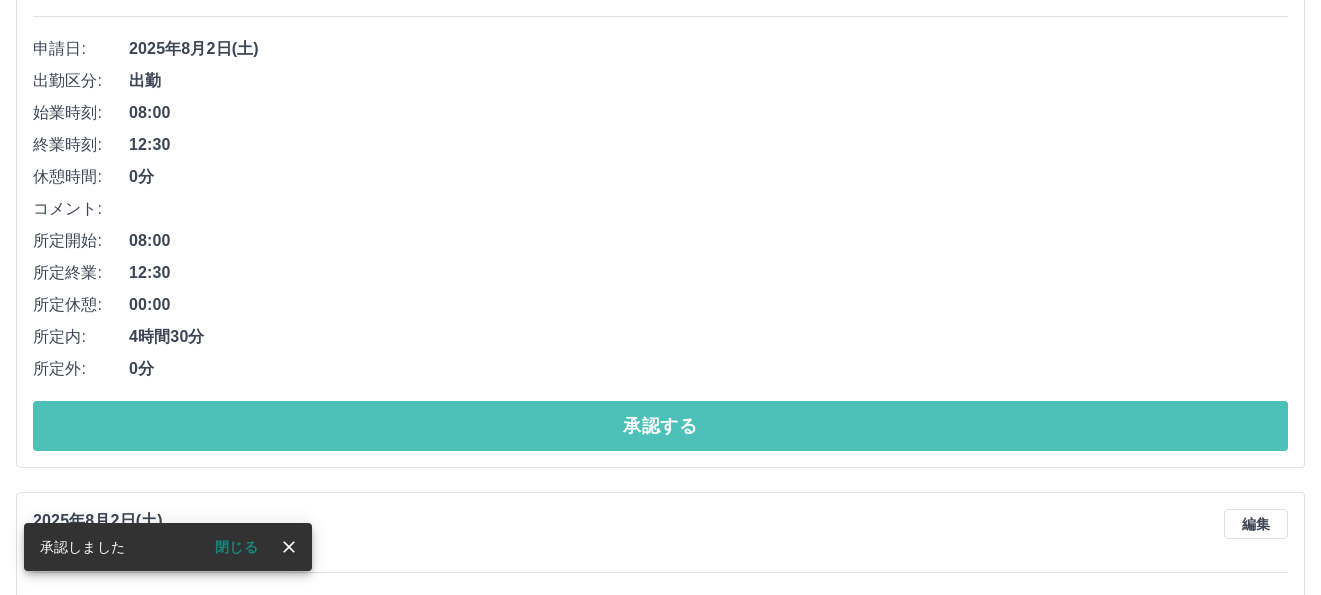 click on "承認する" at bounding box center (660, 426) 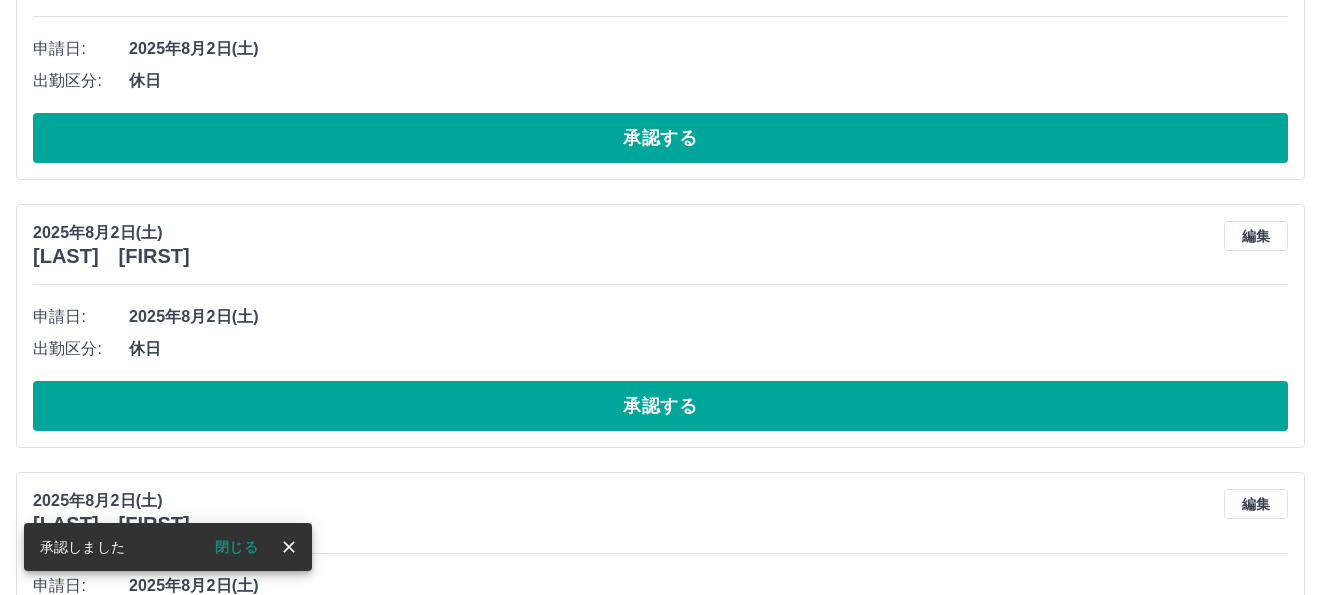 scroll, scrollTop: 0, scrollLeft: 0, axis: both 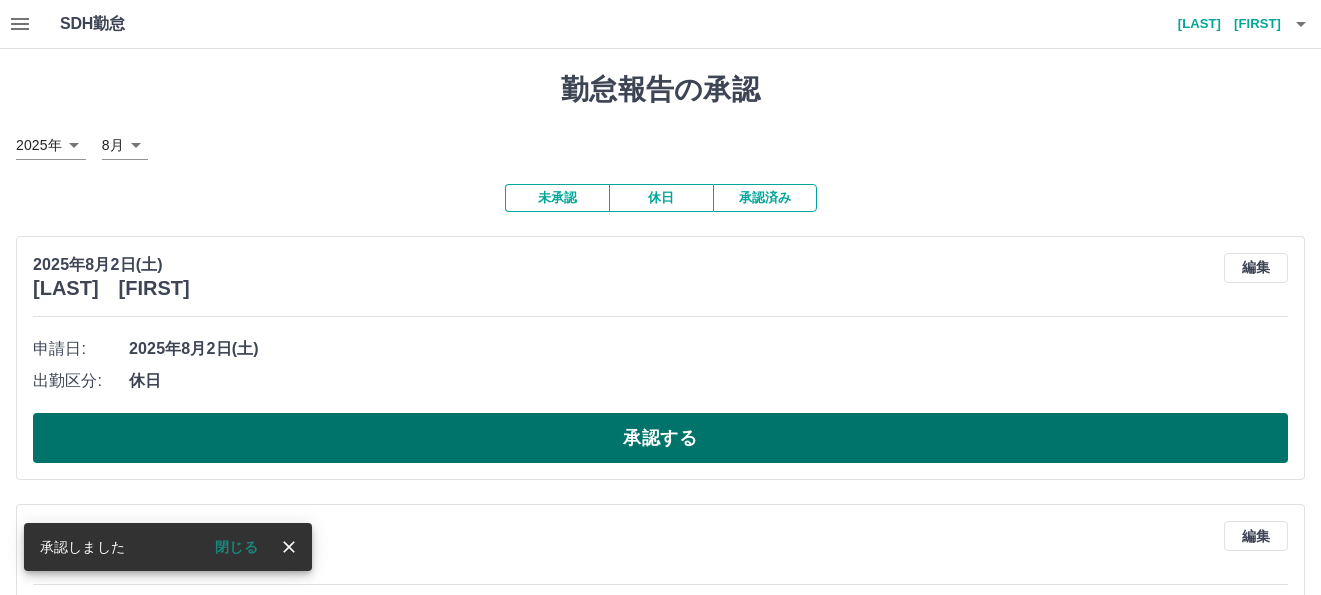 click on "承認する" at bounding box center [660, 438] 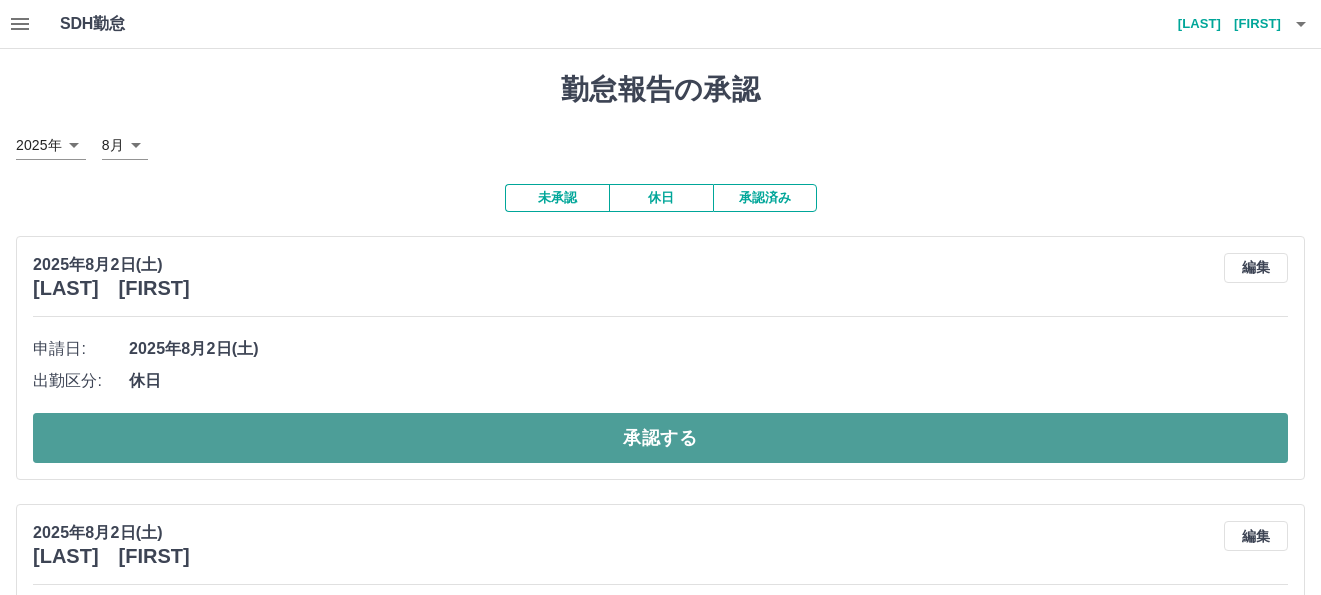 click on "承認する" at bounding box center [660, 438] 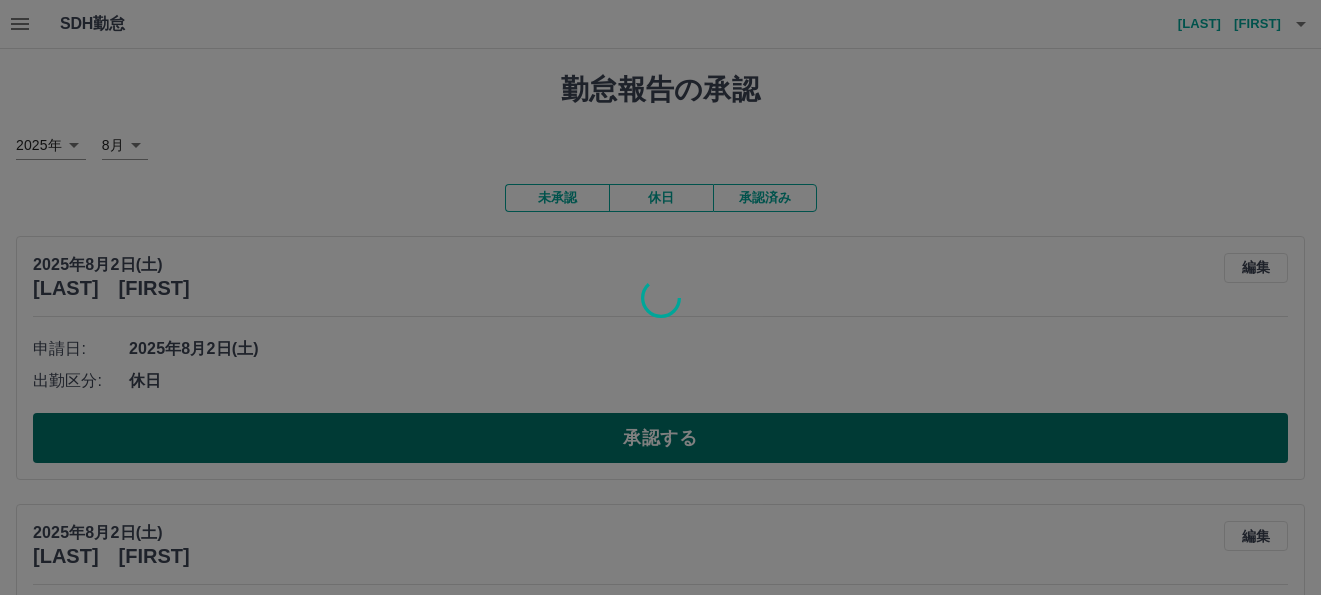 click at bounding box center [660, 297] 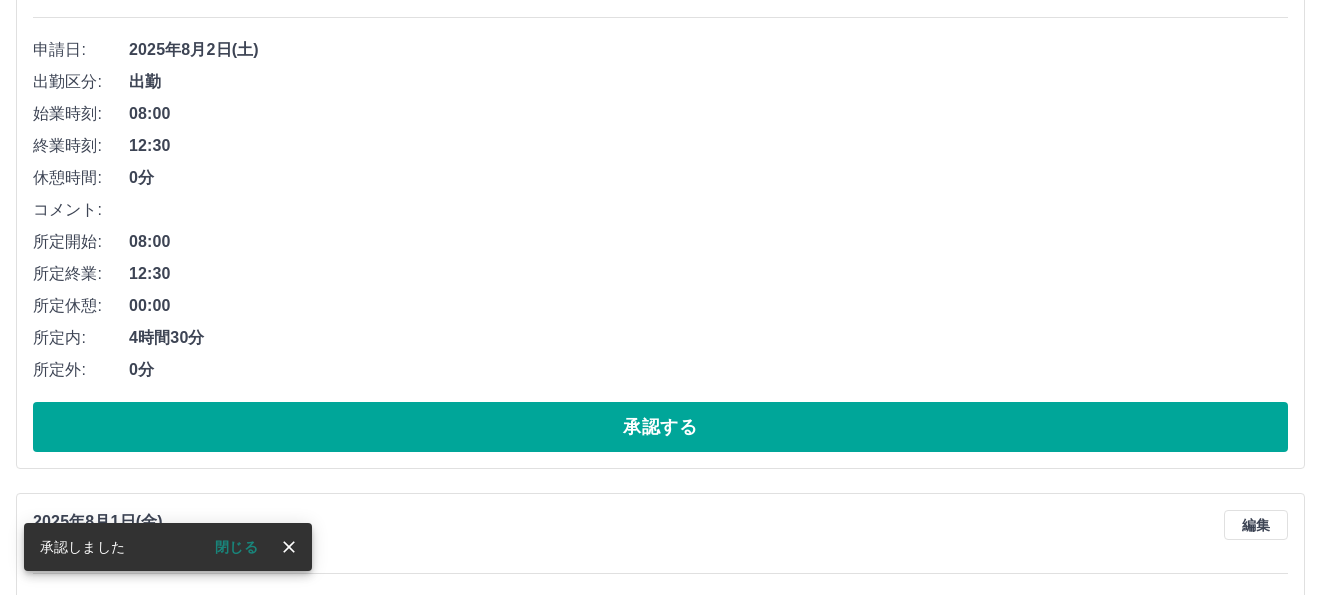 scroll, scrollTop: 300, scrollLeft: 0, axis: vertical 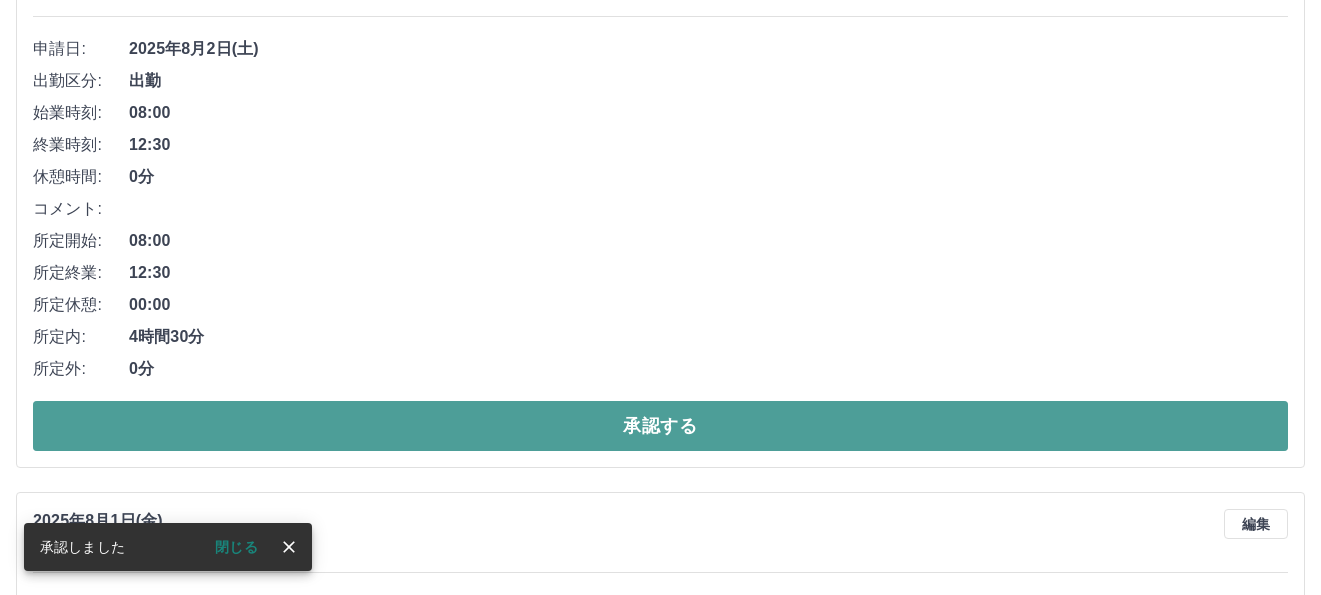 click on "承認する" at bounding box center [660, 426] 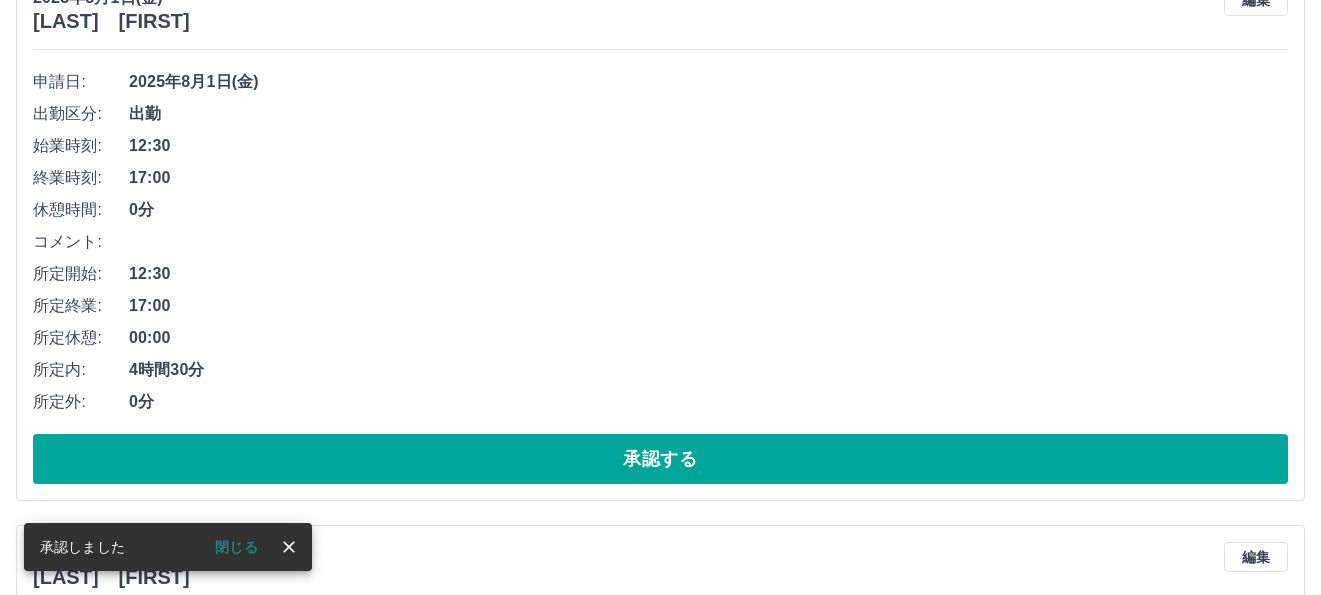 scroll, scrollTop: 300, scrollLeft: 0, axis: vertical 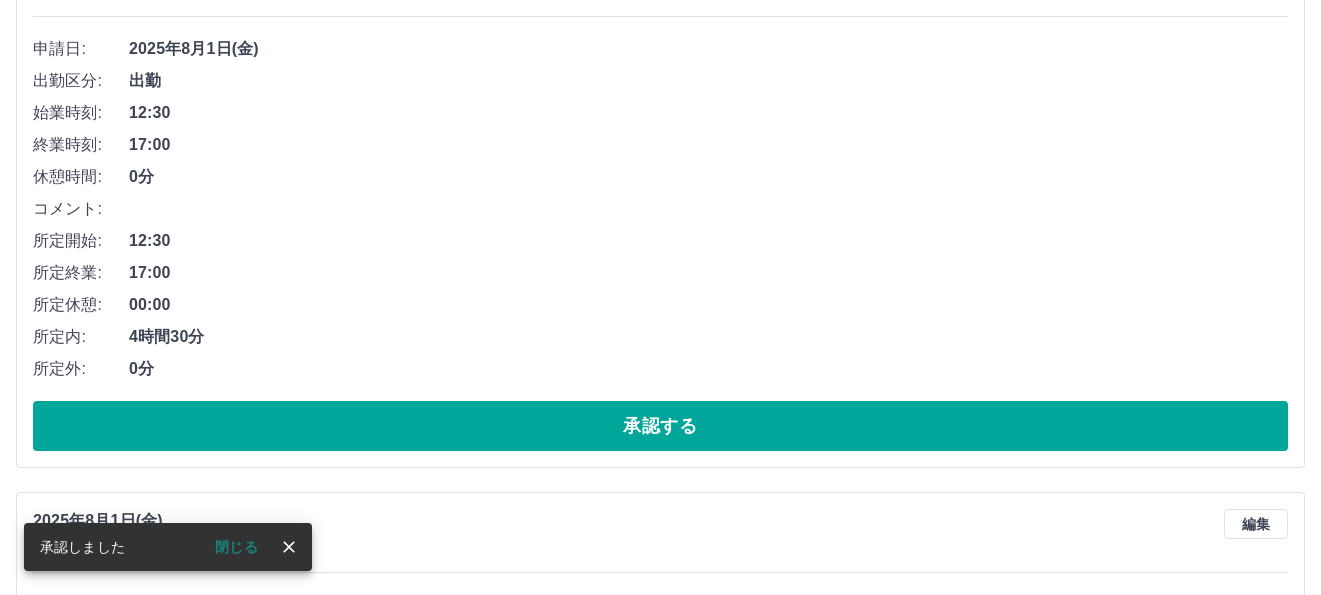 click on "承認する" at bounding box center [660, 426] 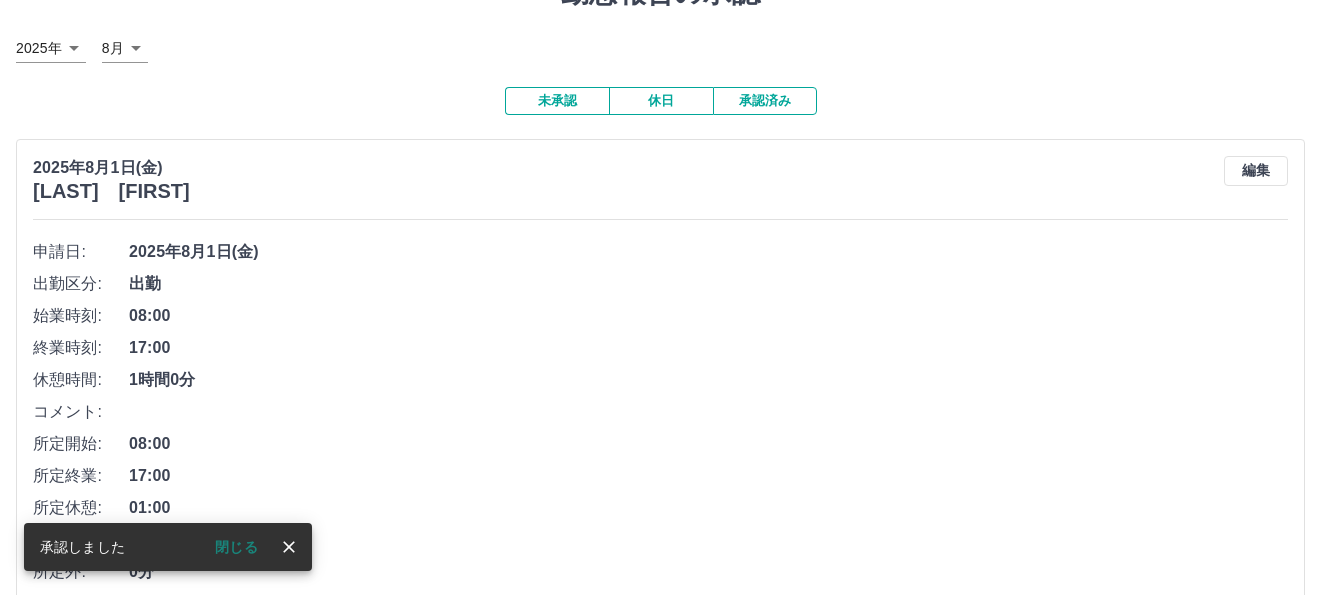 scroll, scrollTop: 200, scrollLeft: 0, axis: vertical 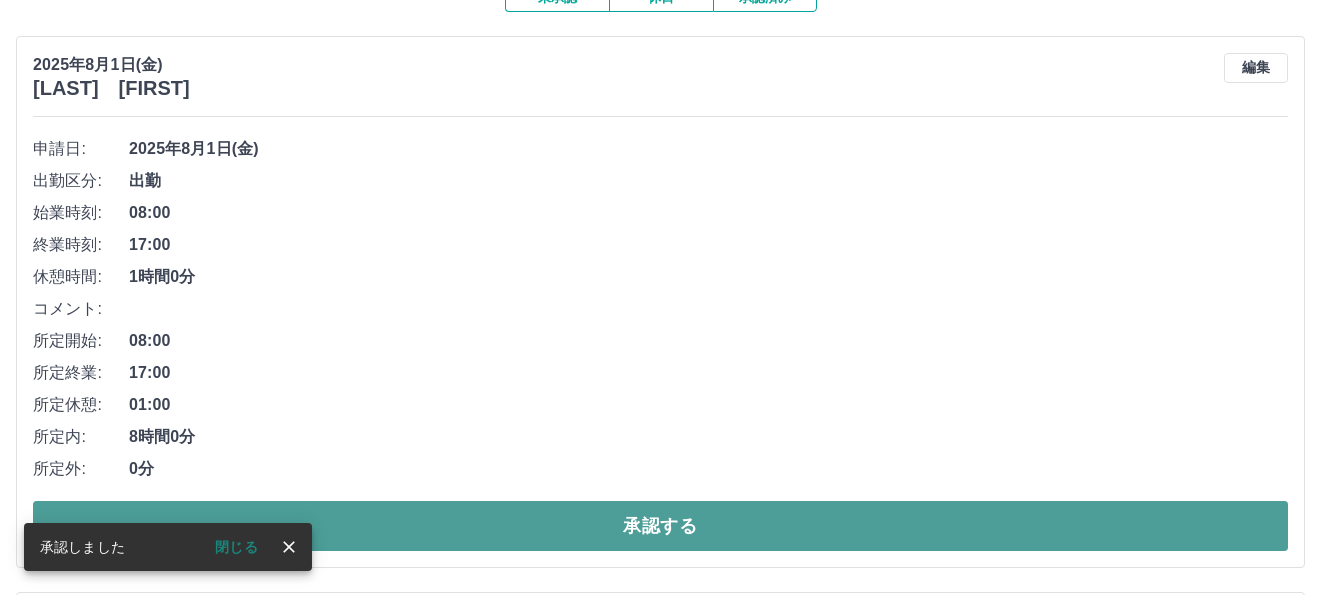 click on "承認する" at bounding box center (660, 526) 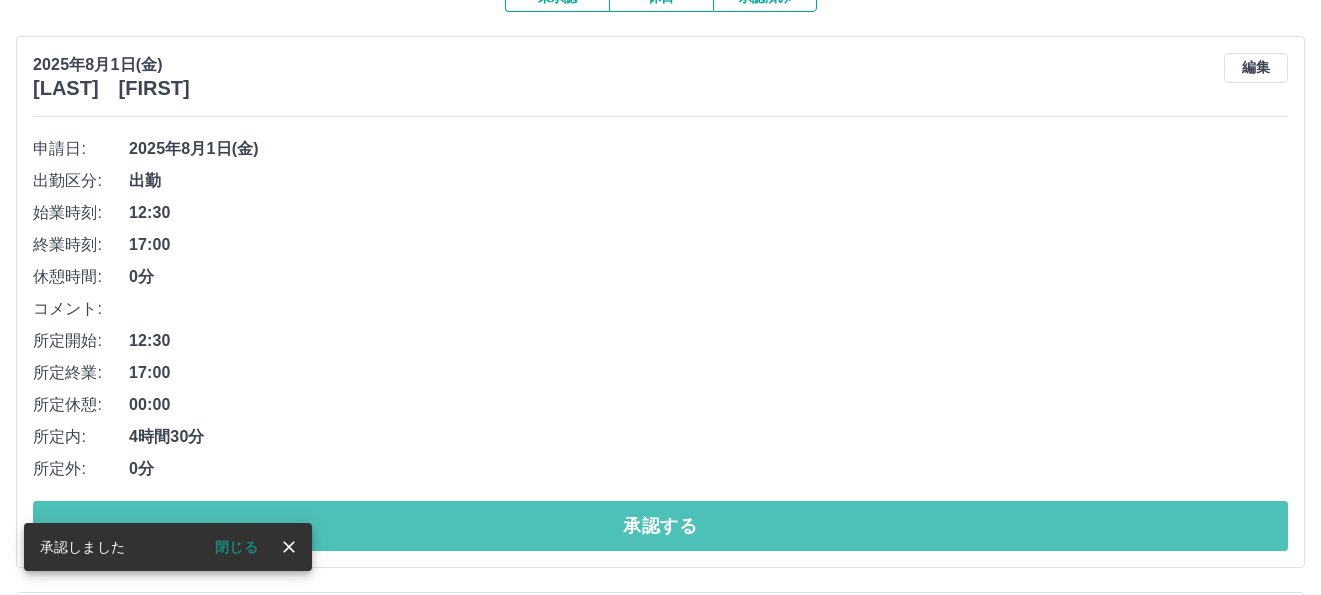 click on "承認する" at bounding box center (660, 526) 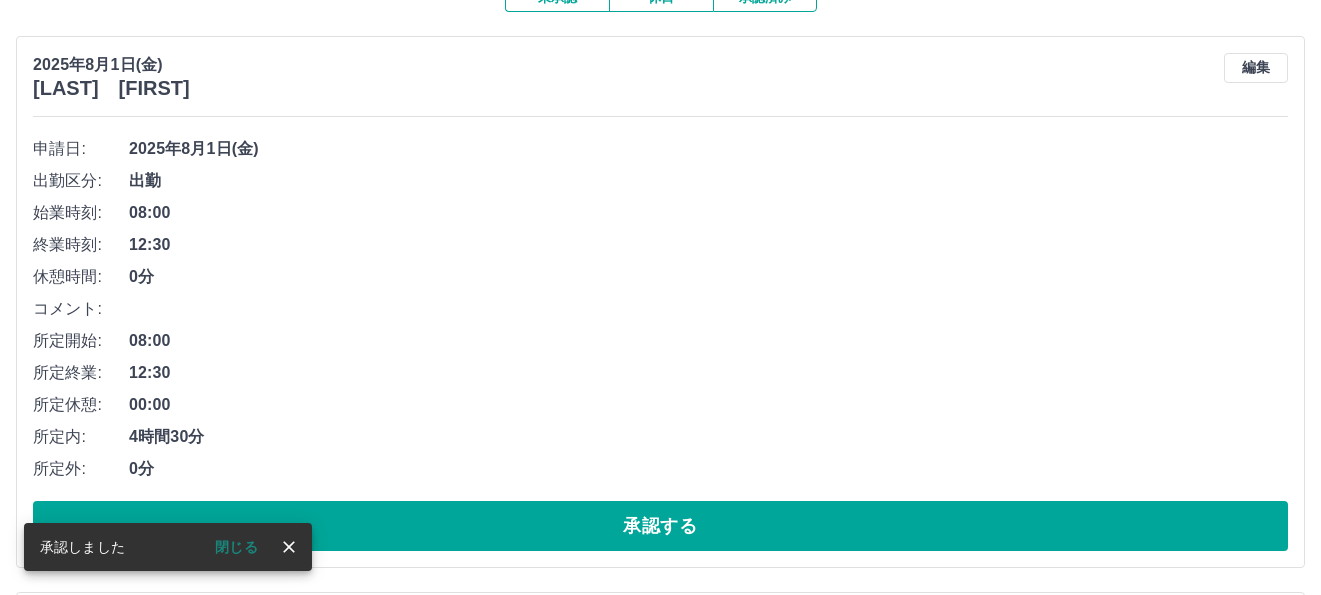 click on "承認する" at bounding box center (660, 526) 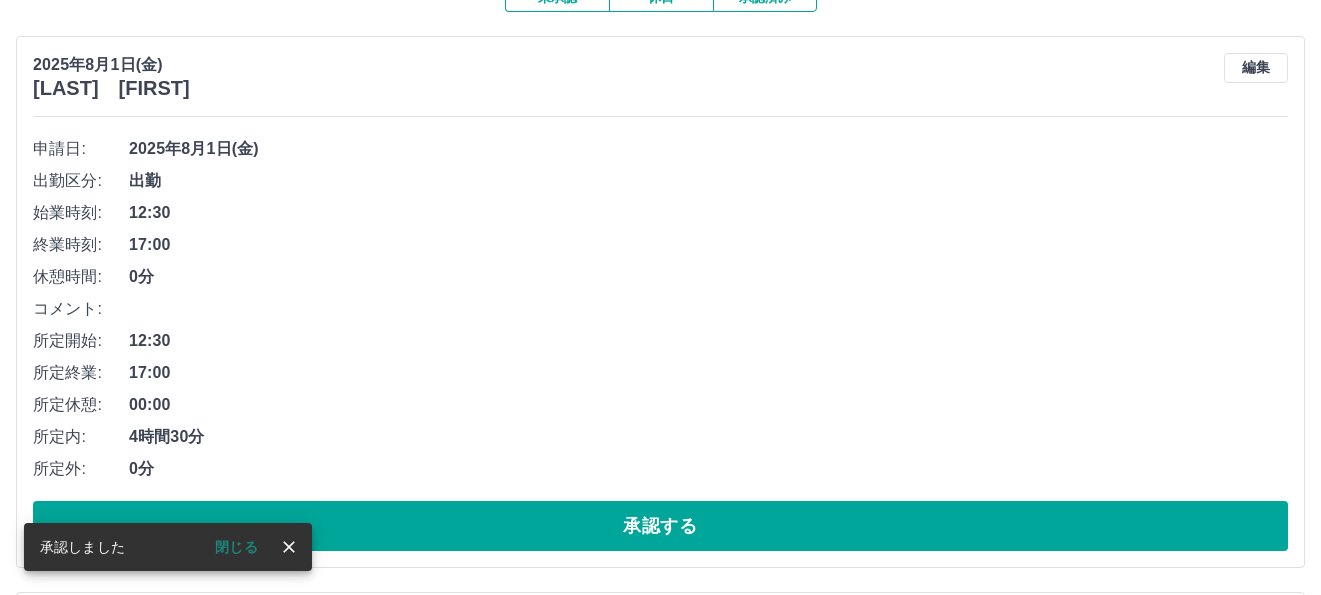click on "承認する" at bounding box center [660, 526] 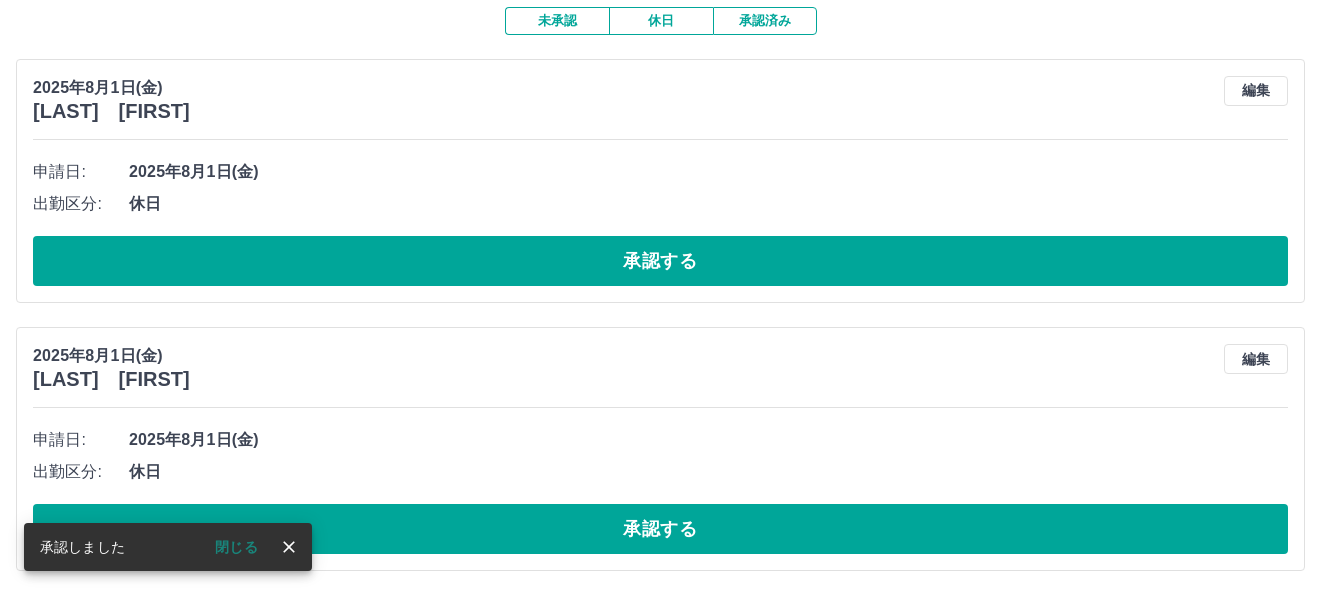 scroll, scrollTop: 179, scrollLeft: 0, axis: vertical 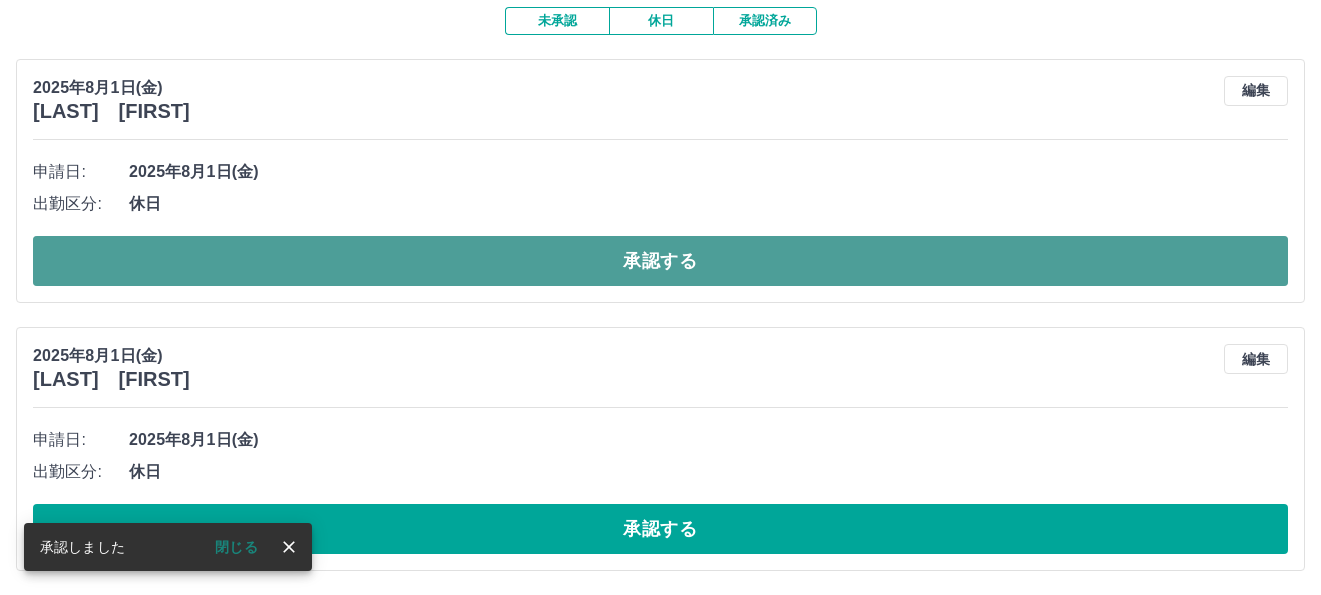 click on "承認する" at bounding box center [660, 261] 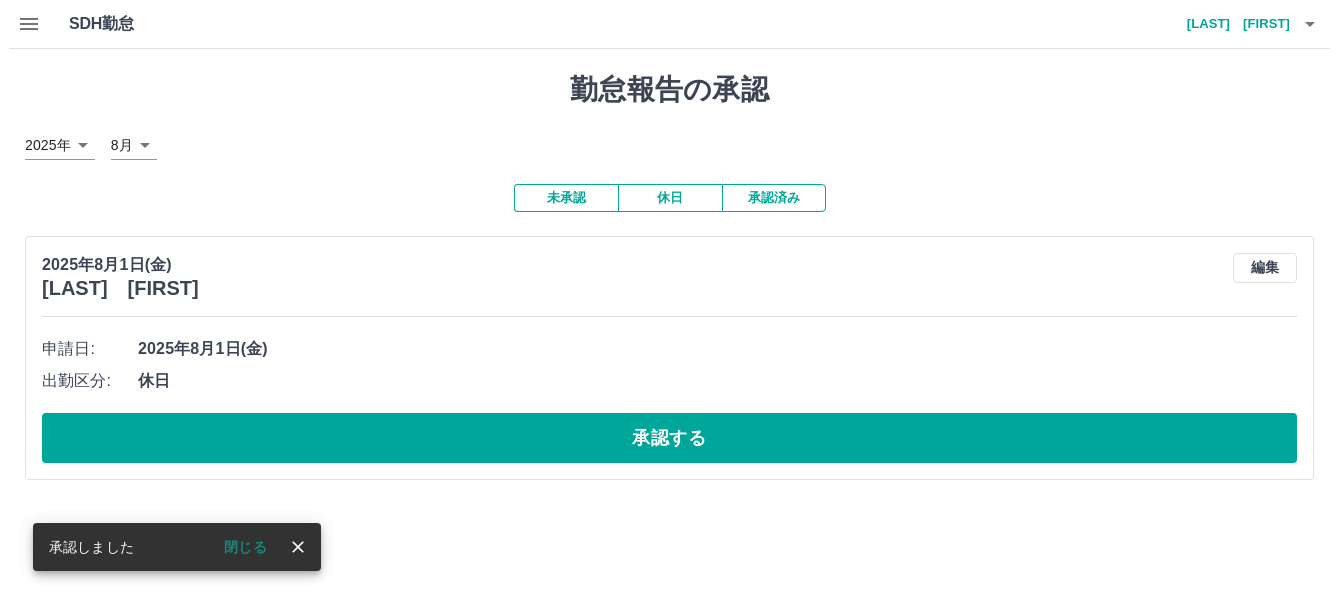 scroll, scrollTop: 0, scrollLeft: 0, axis: both 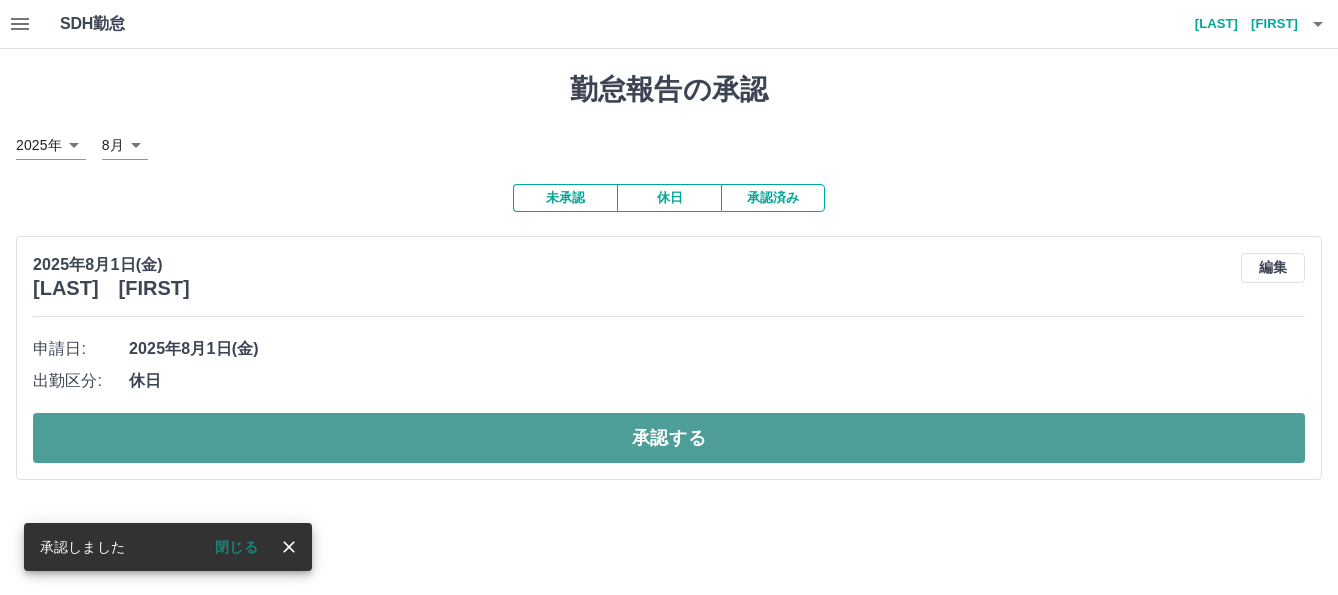 click on "承認する" at bounding box center [669, 438] 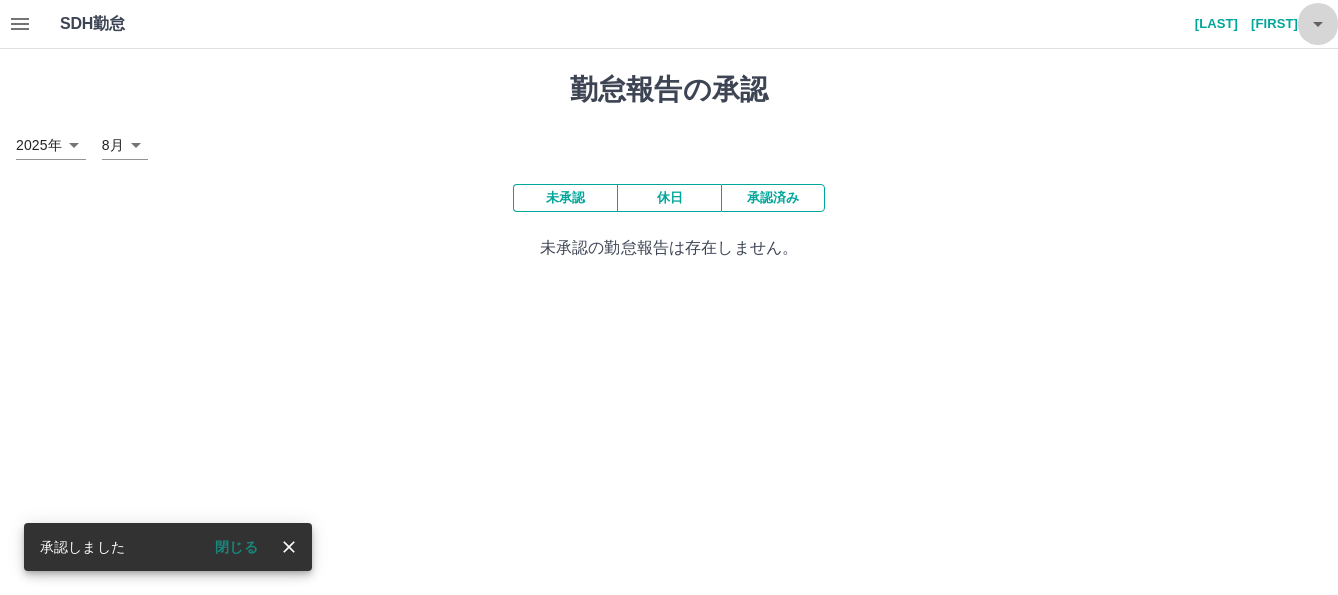 click 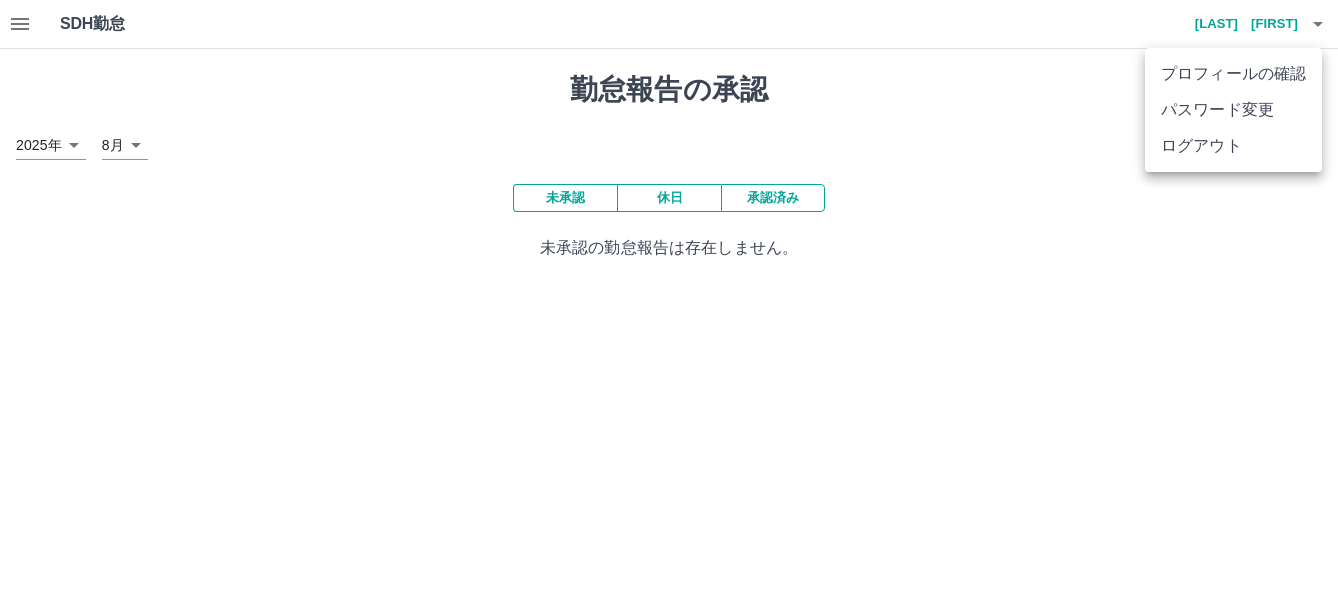 click at bounding box center (669, 297) 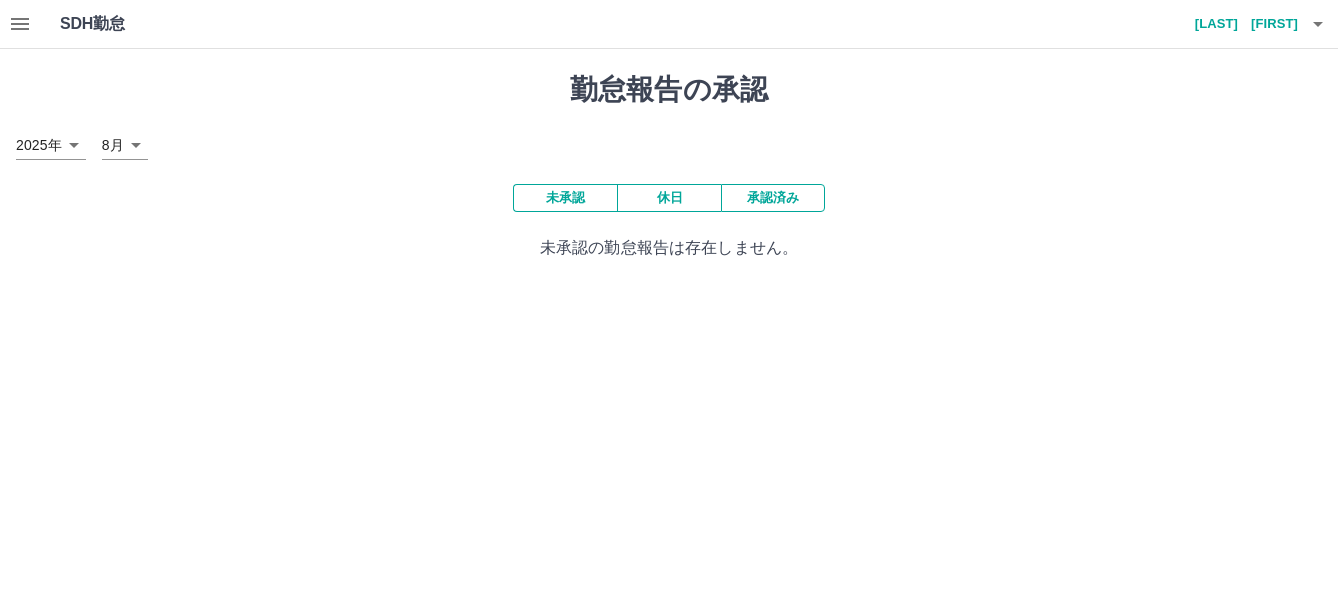 click on "SDH勤怠 [LAST]　[FIRST] 勤怠報告の承認 2025年 **** [MONTH] * 未承認 休日 承認済み 未承認の勤怠報告は存在しません。 SDH勤怠" at bounding box center [669, 142] 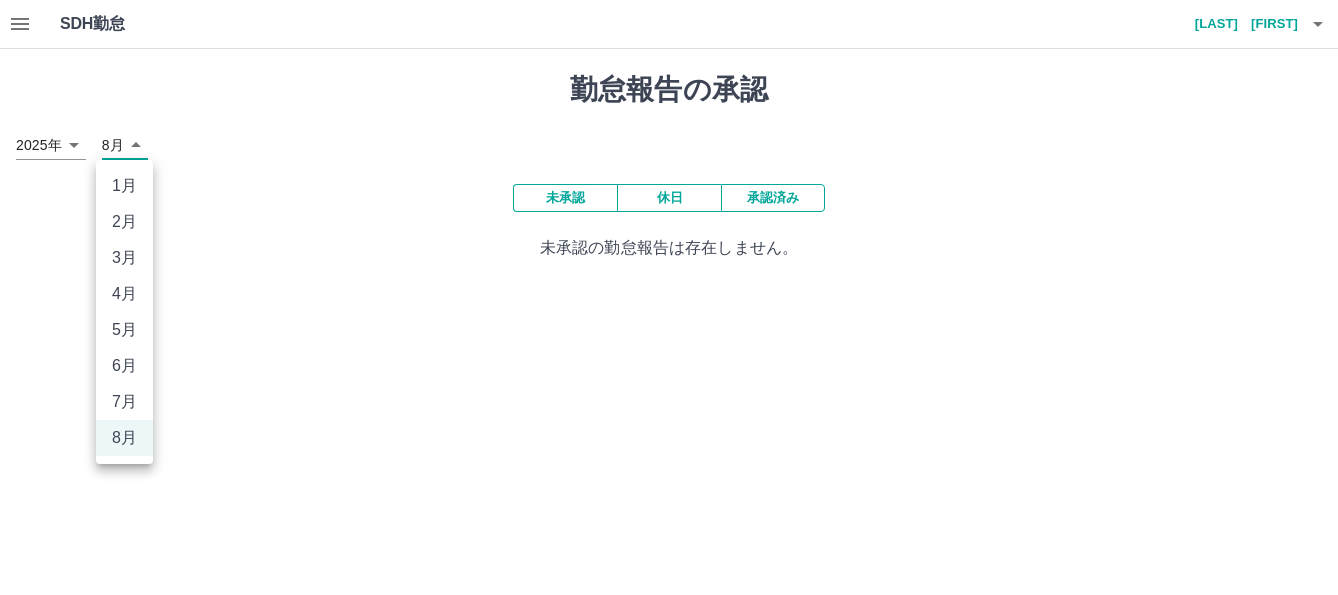 click at bounding box center (669, 297) 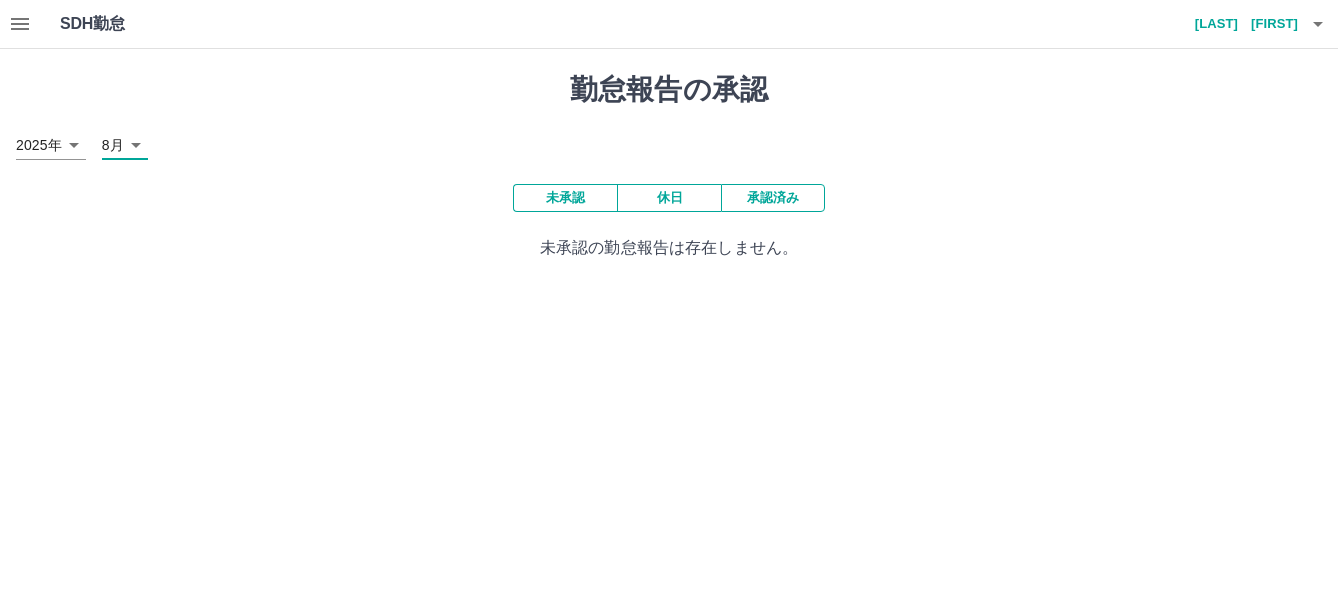 click 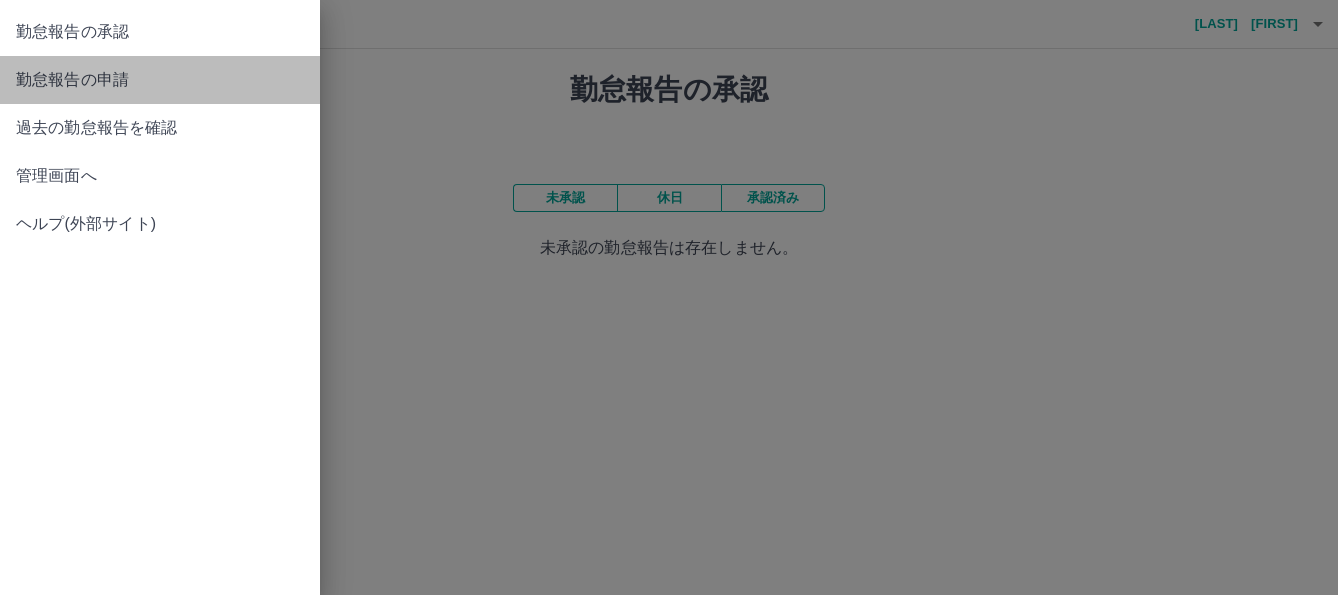 click on "勤怠報告の申請" at bounding box center [160, 80] 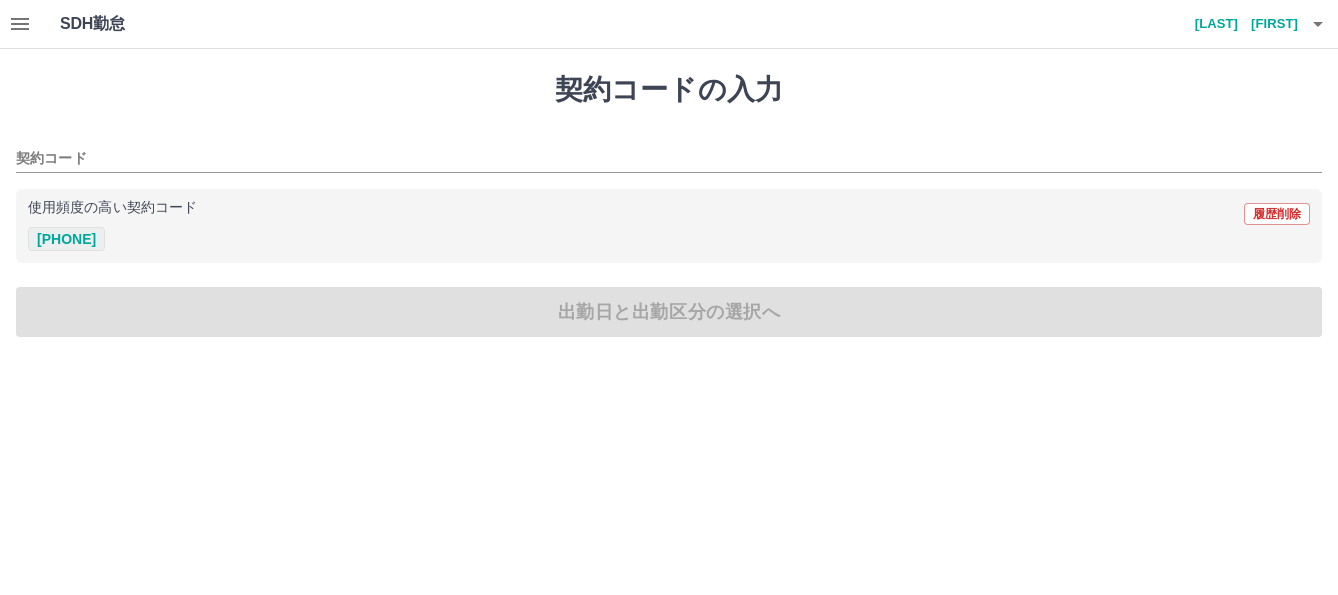 click on "[PHONE]" at bounding box center [66, 239] 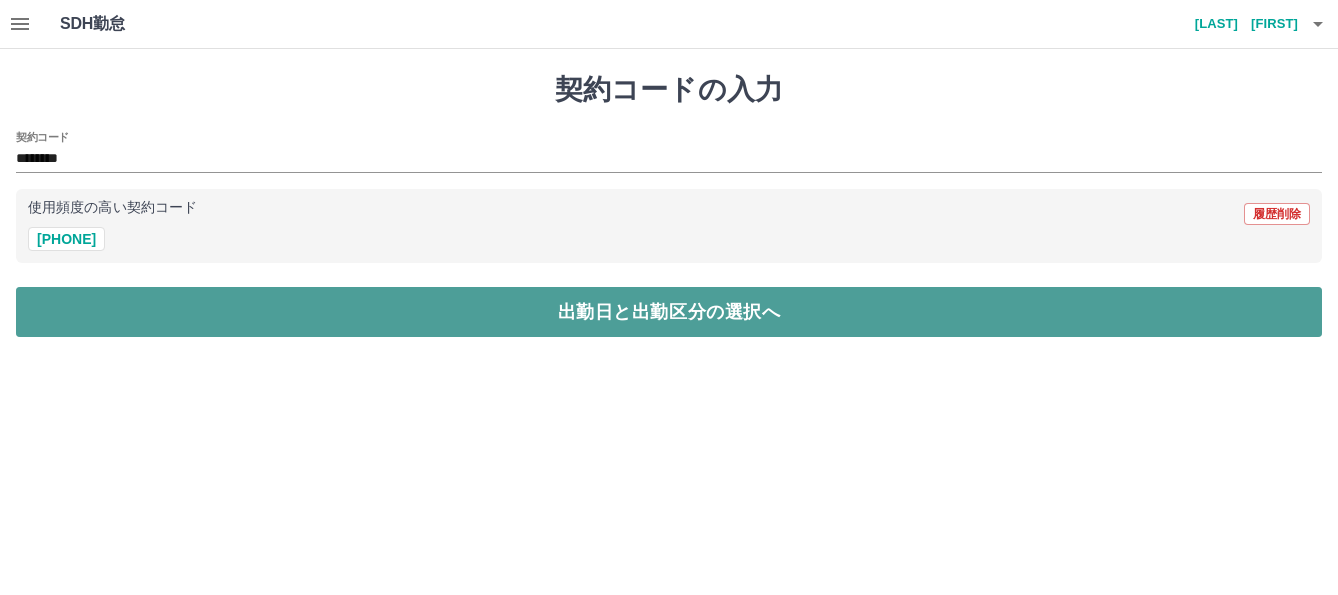 click on "出勤日と出勤区分の選択へ" at bounding box center (669, 312) 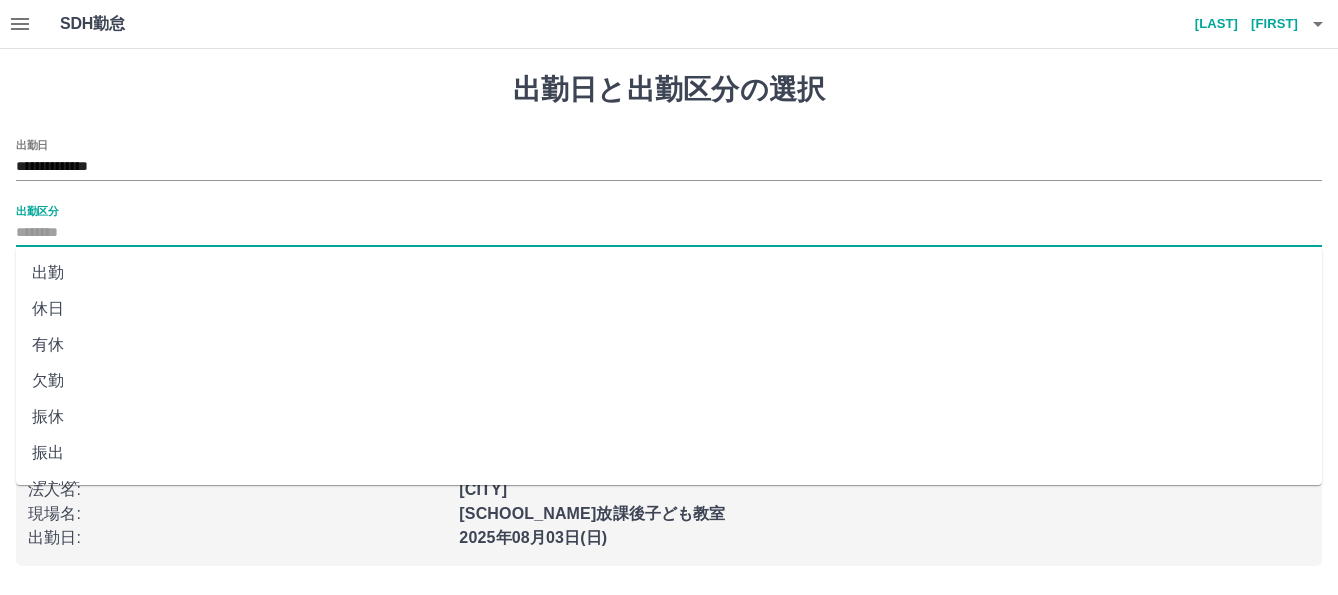 click on "出勤区分" at bounding box center (669, 233) 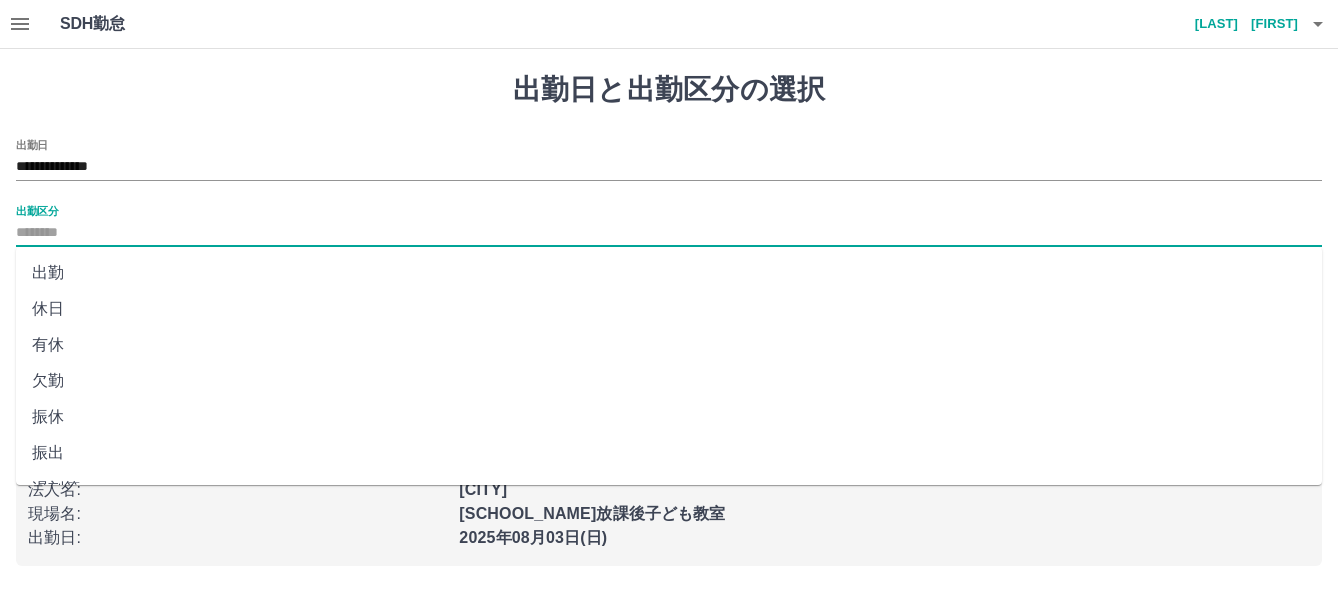 scroll, scrollTop: 400, scrollLeft: 0, axis: vertical 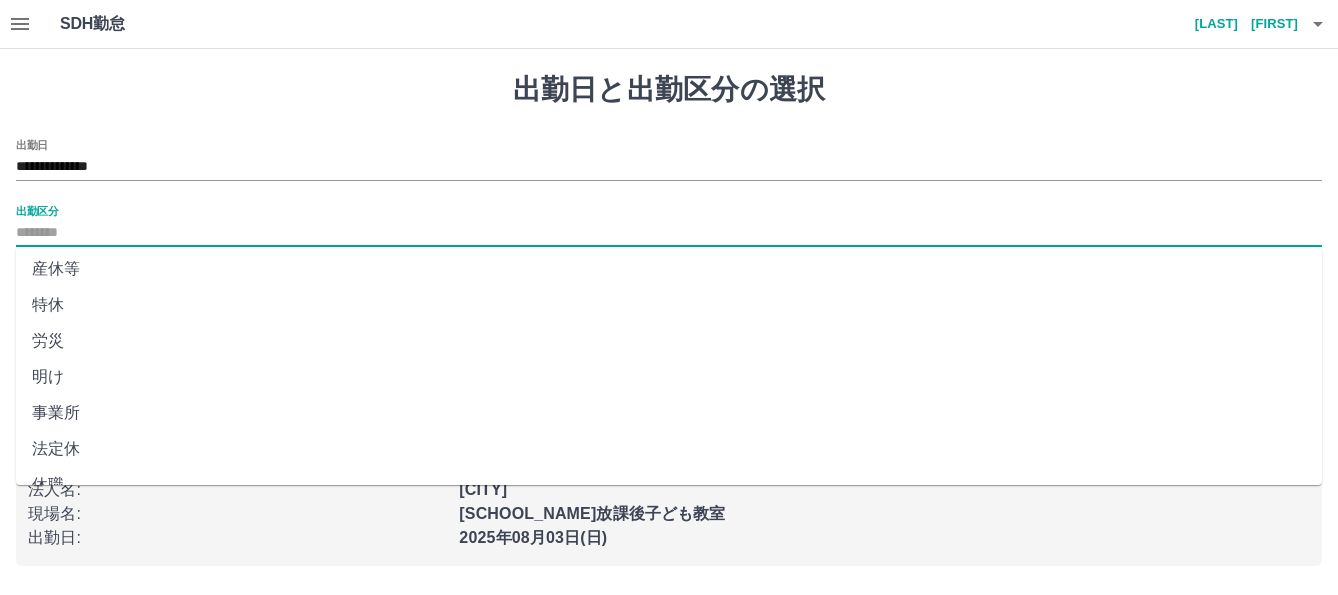 click on "法定休" at bounding box center [669, 449] 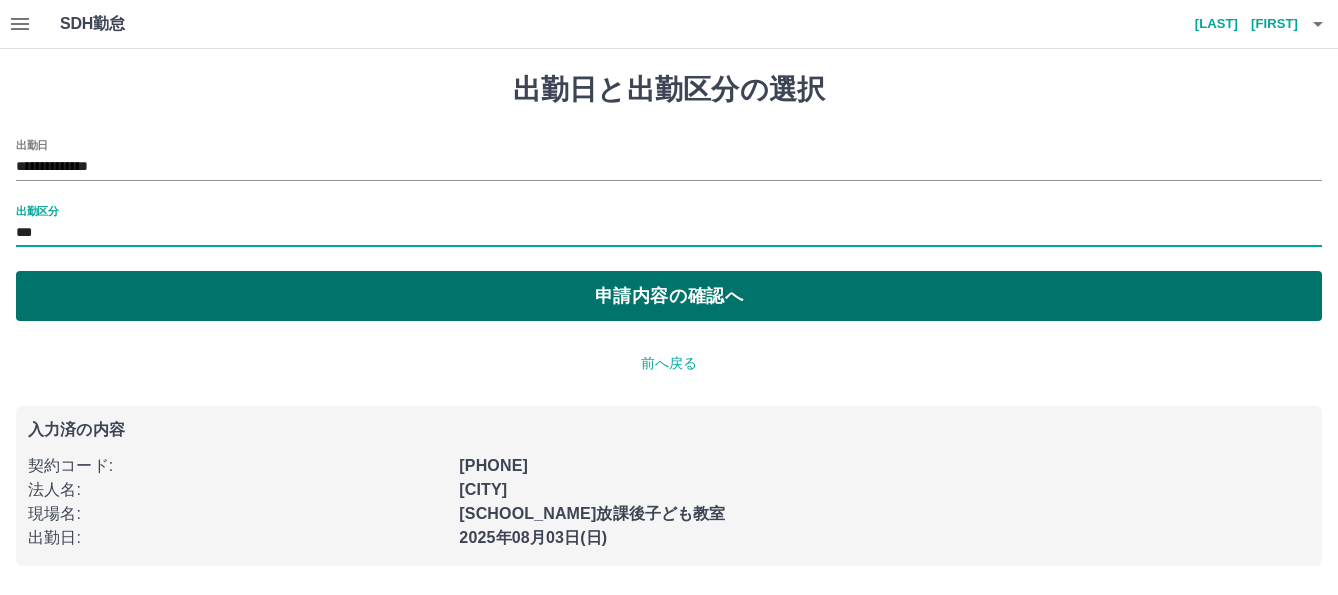 click on "申請内容の確認へ" at bounding box center [669, 296] 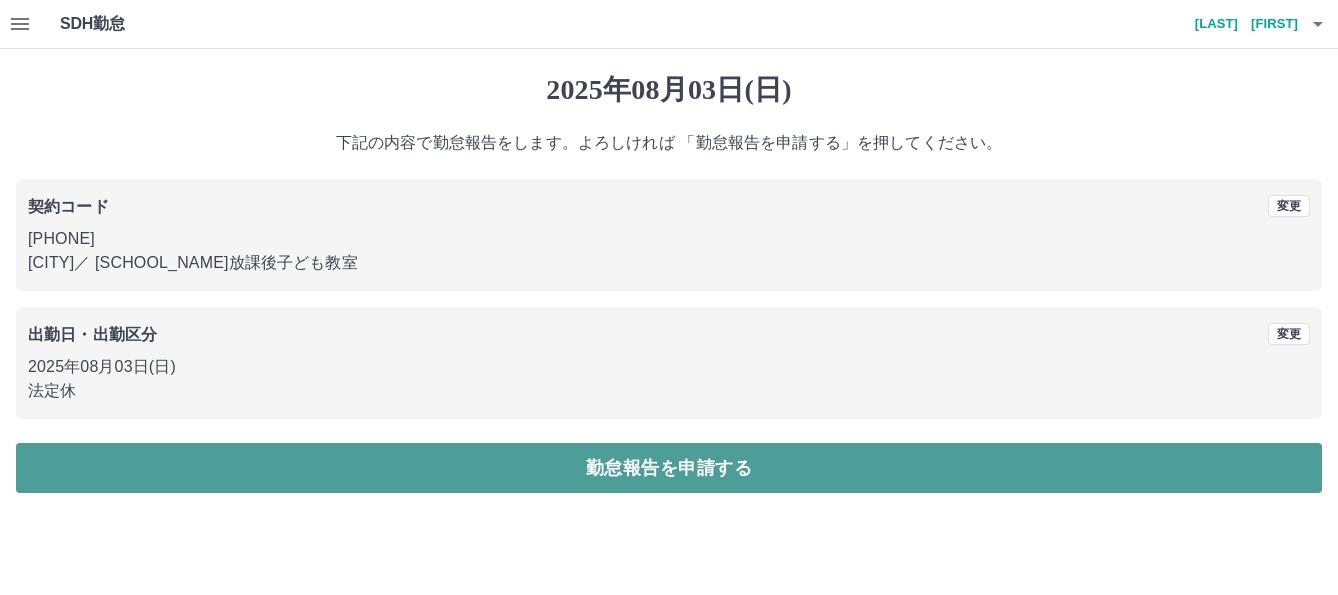 click on "勤怠報告を申請する" at bounding box center (669, 468) 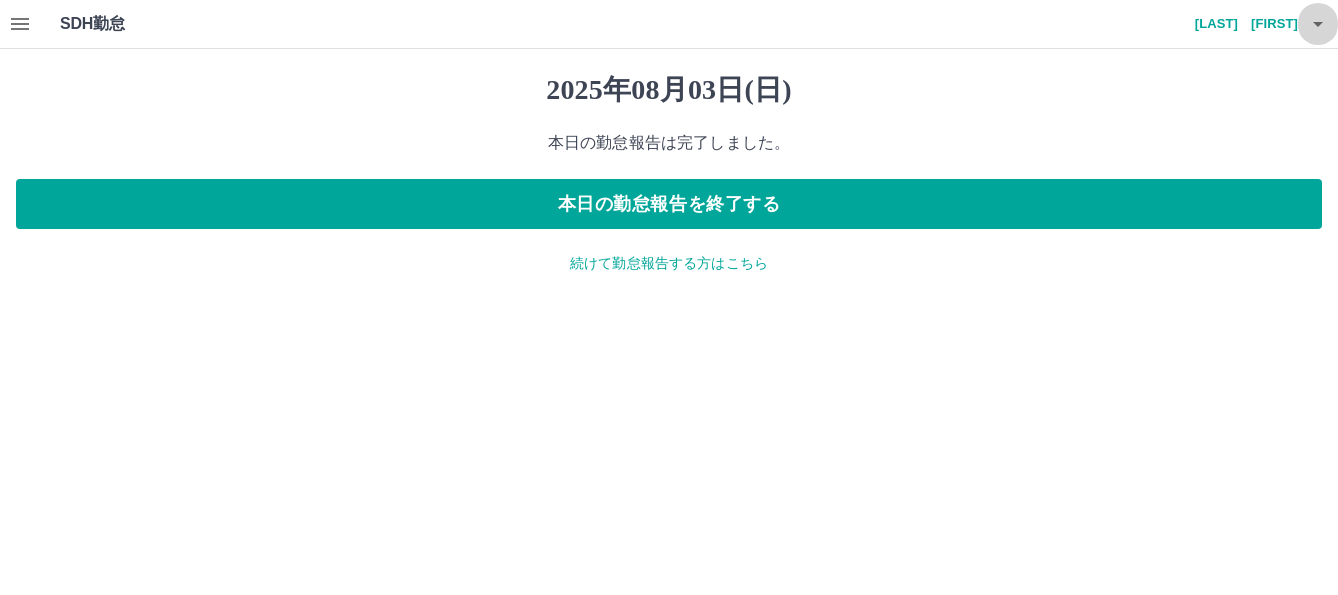 click 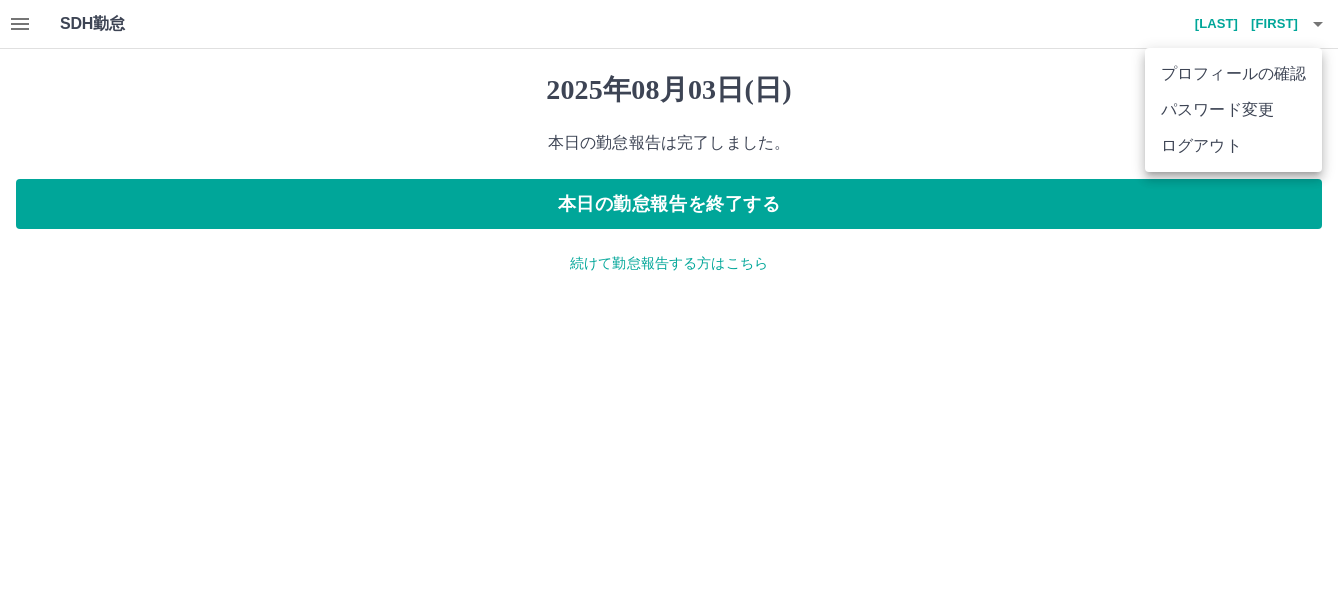 click on "ログアウト" at bounding box center [1233, 146] 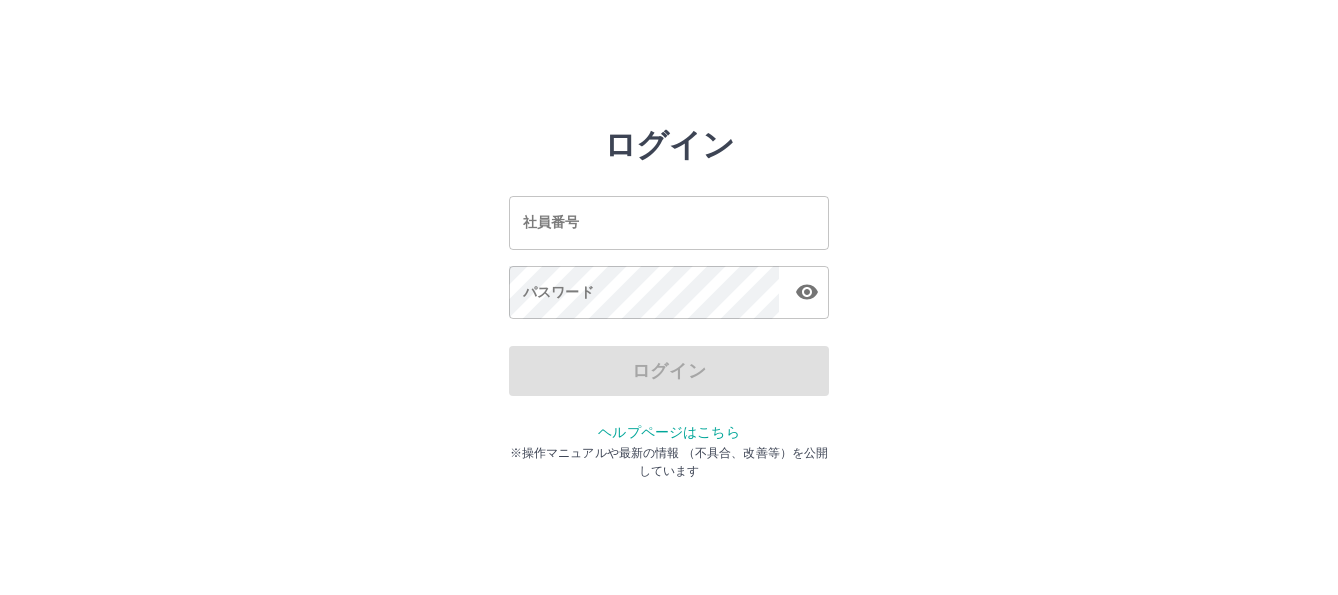 scroll, scrollTop: 0, scrollLeft: 0, axis: both 